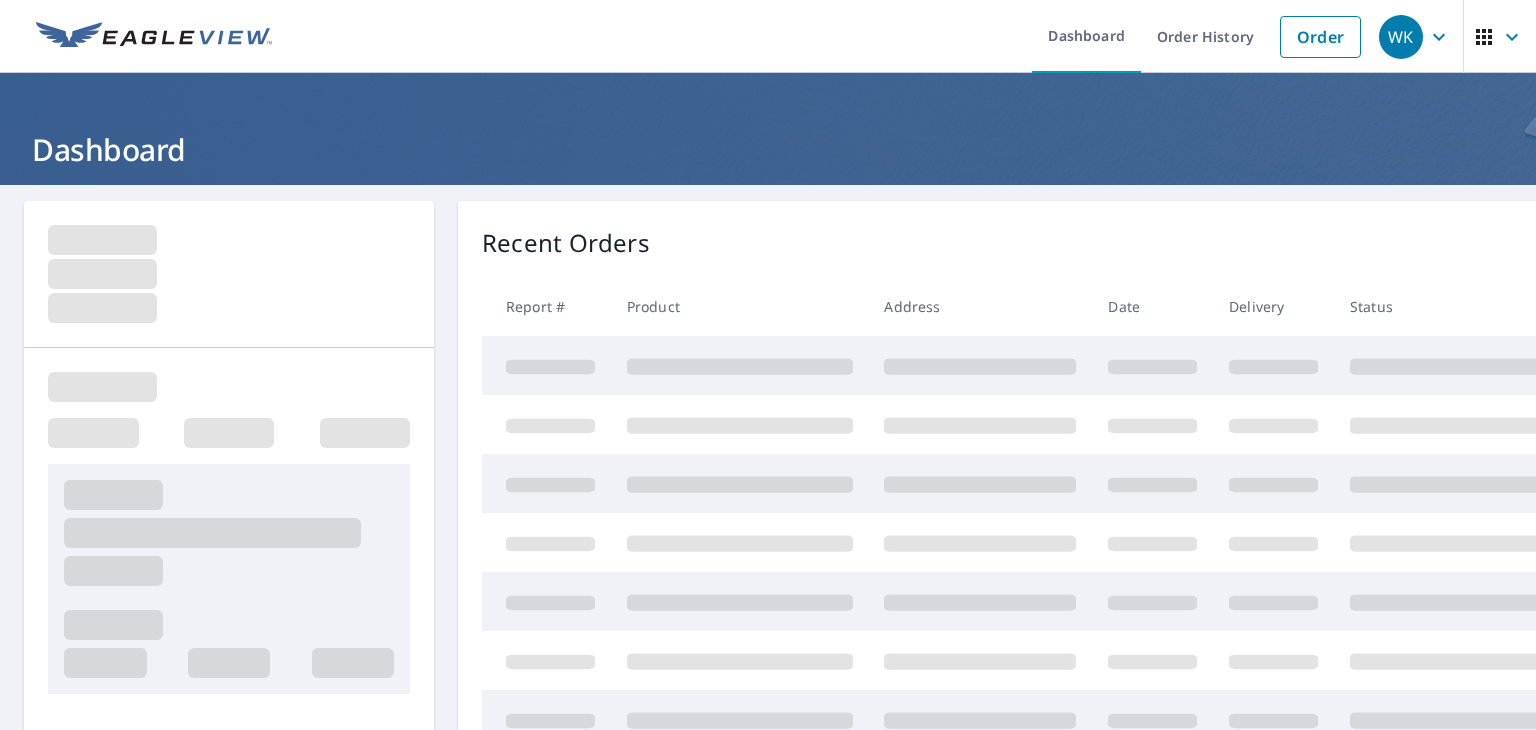 scroll, scrollTop: 0, scrollLeft: 0, axis: both 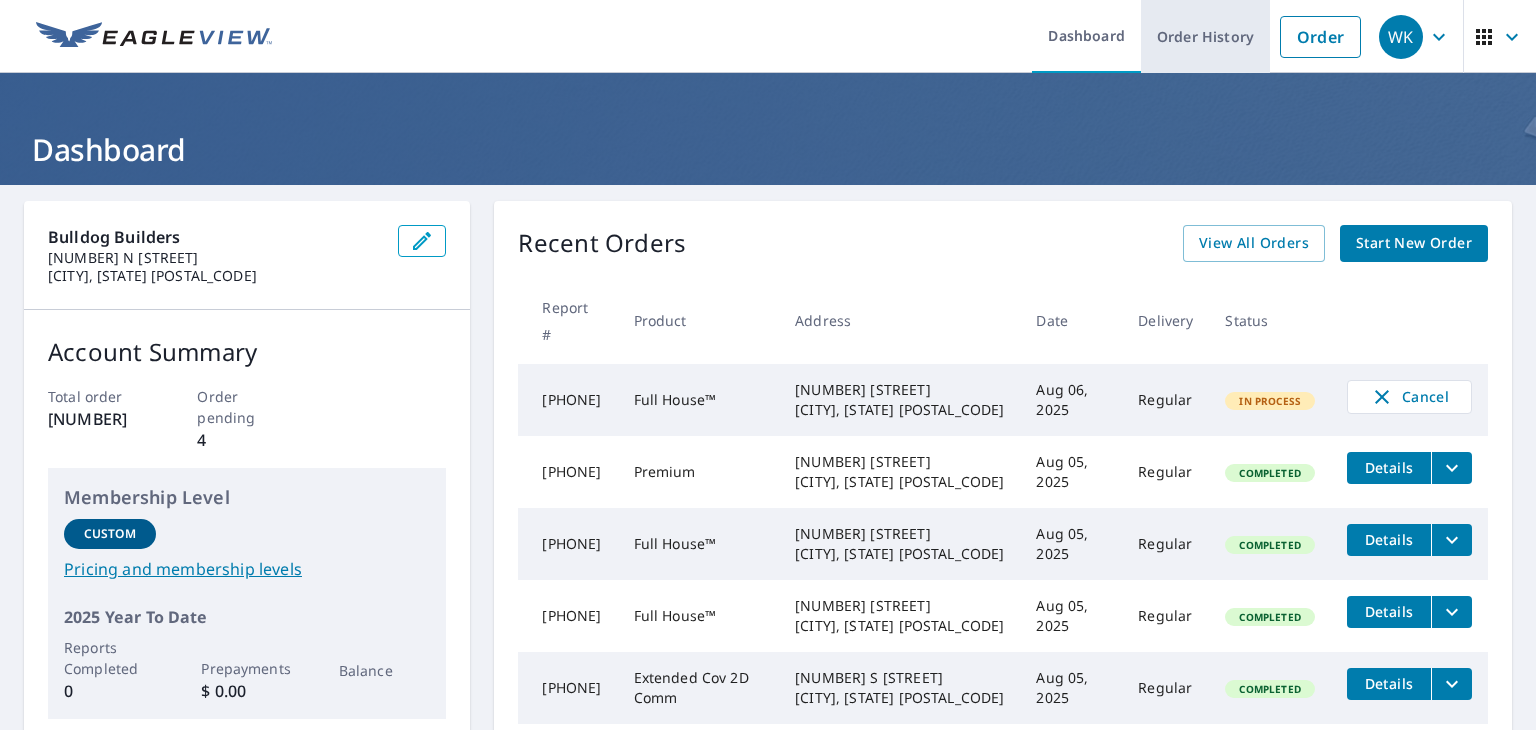 click on "Order History" at bounding box center (1205, 36) 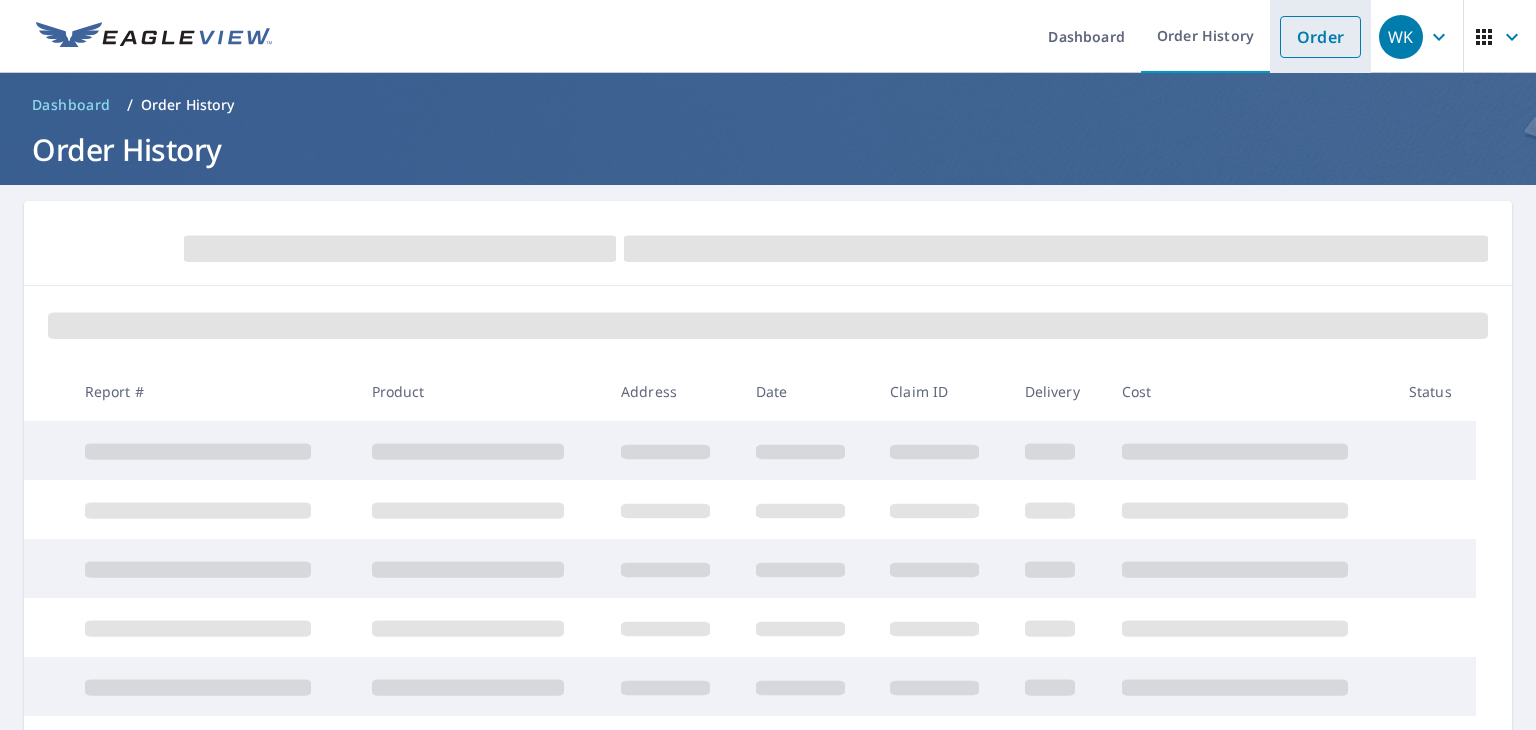 click on "Order" at bounding box center (1320, 37) 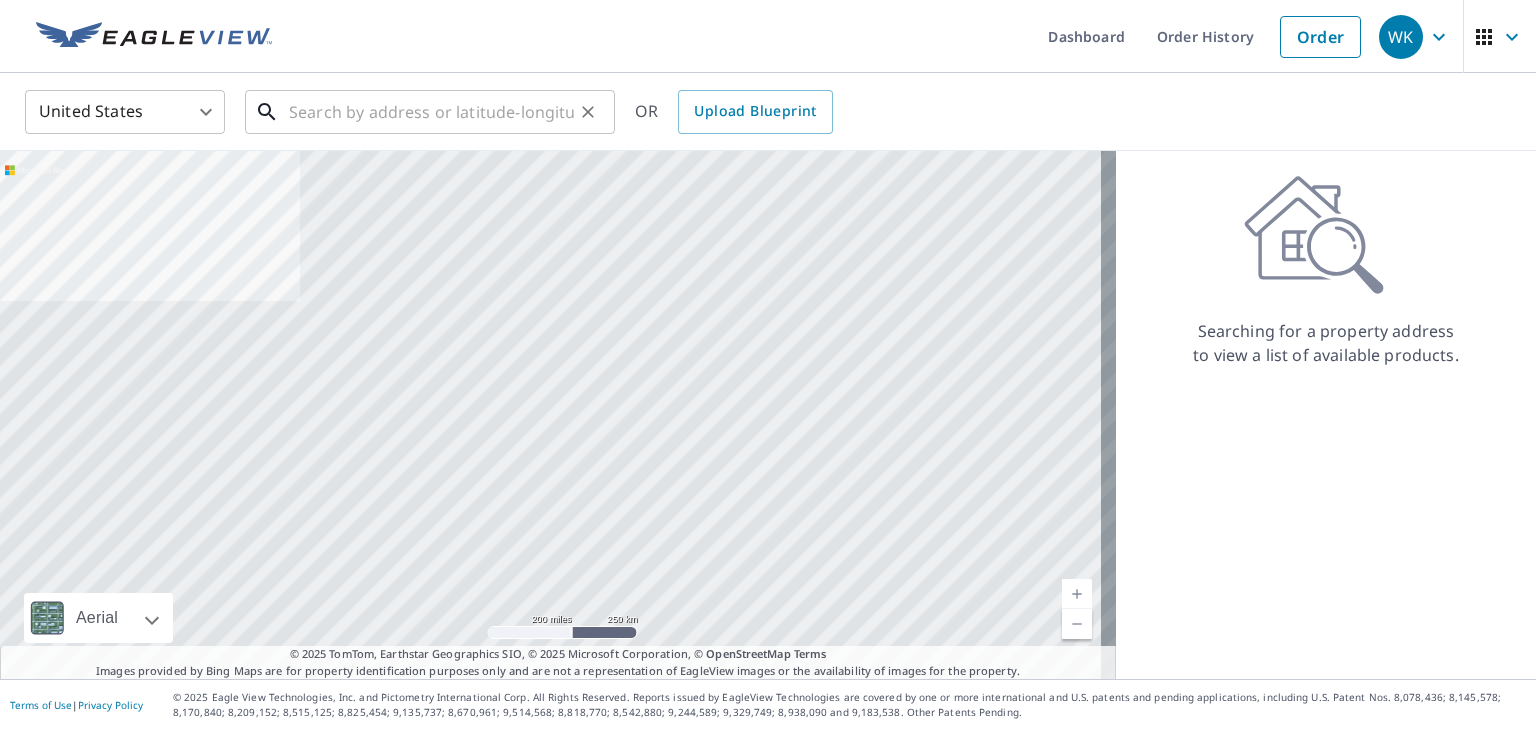 click at bounding box center [431, 112] 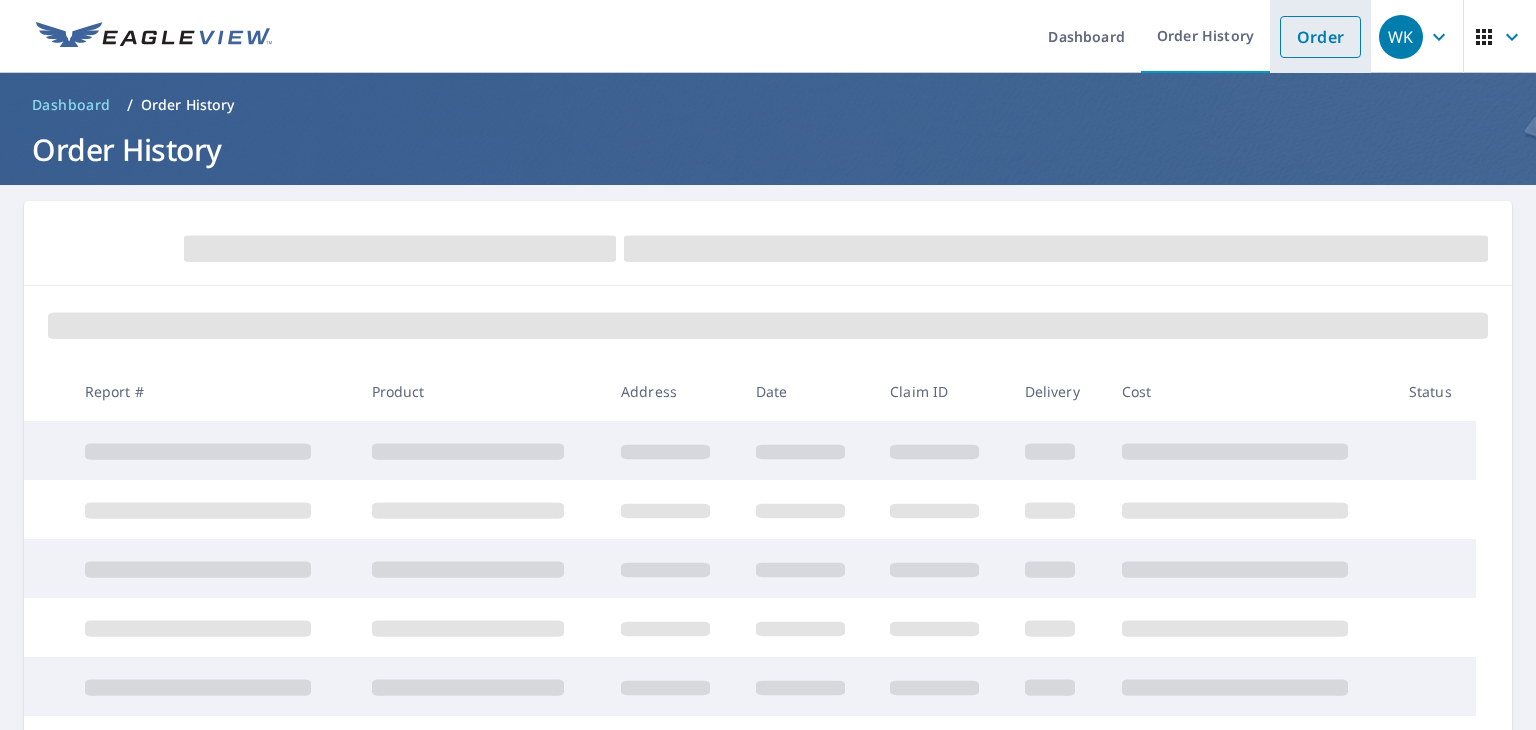 click on "Order" at bounding box center (1320, 37) 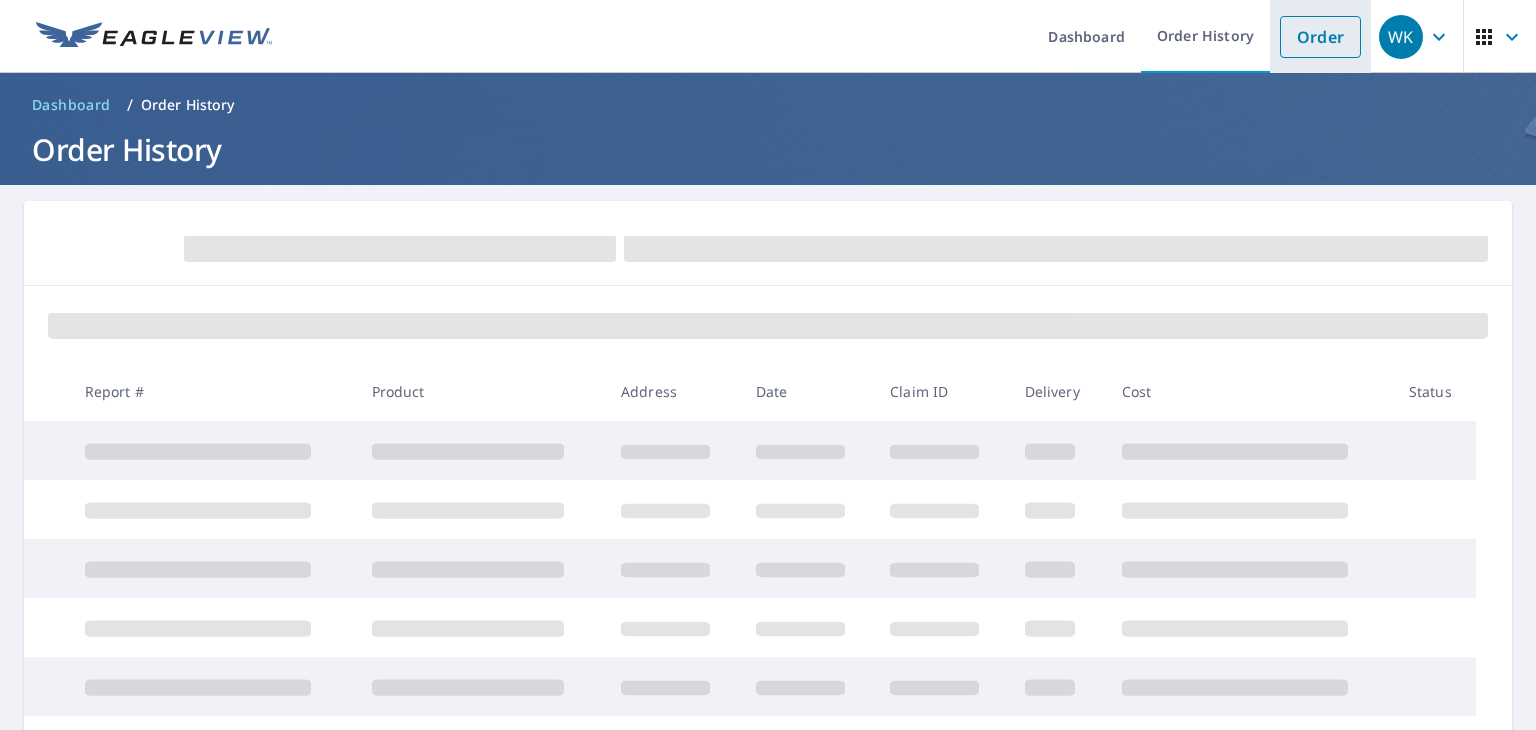 click on "Order" at bounding box center (1320, 37) 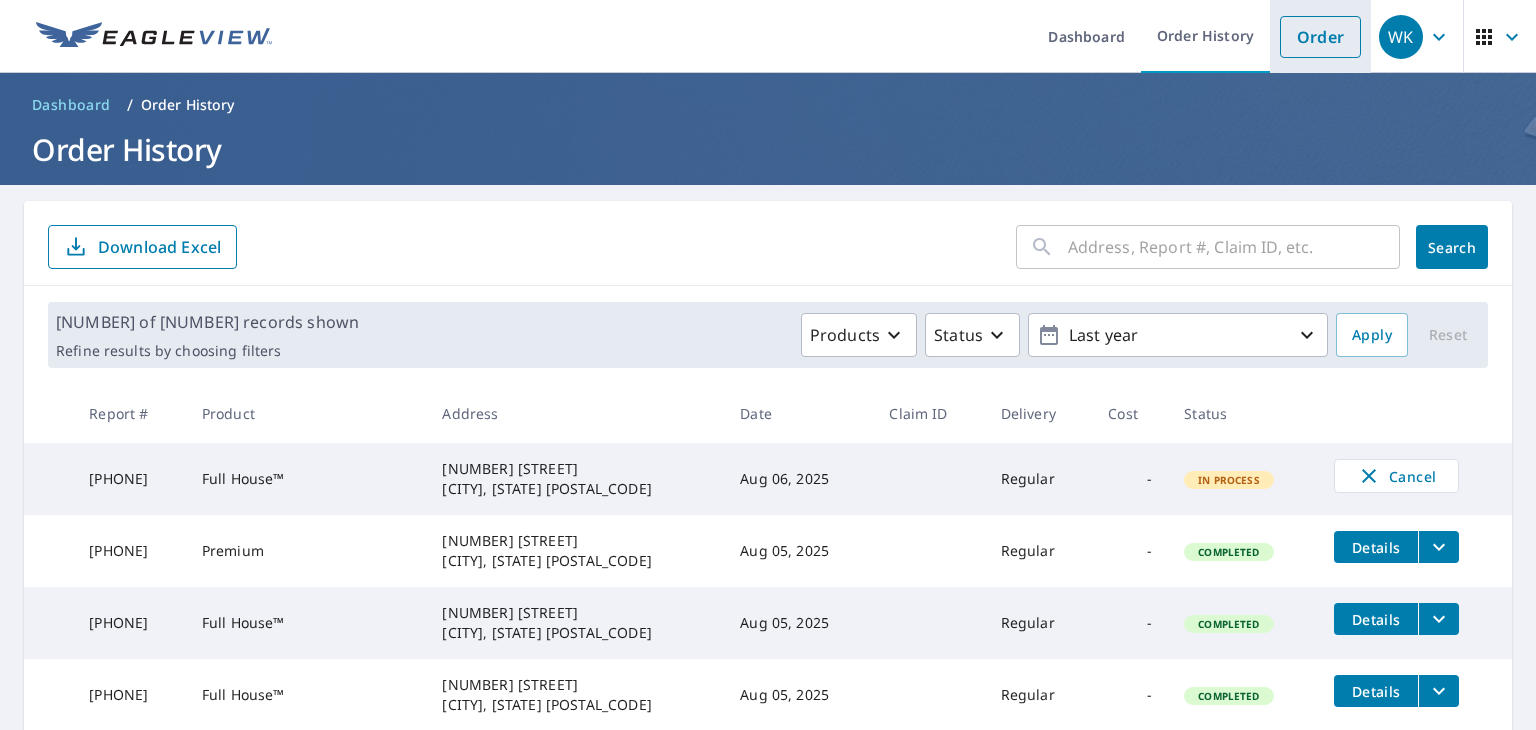 click on "Order" at bounding box center [1320, 37] 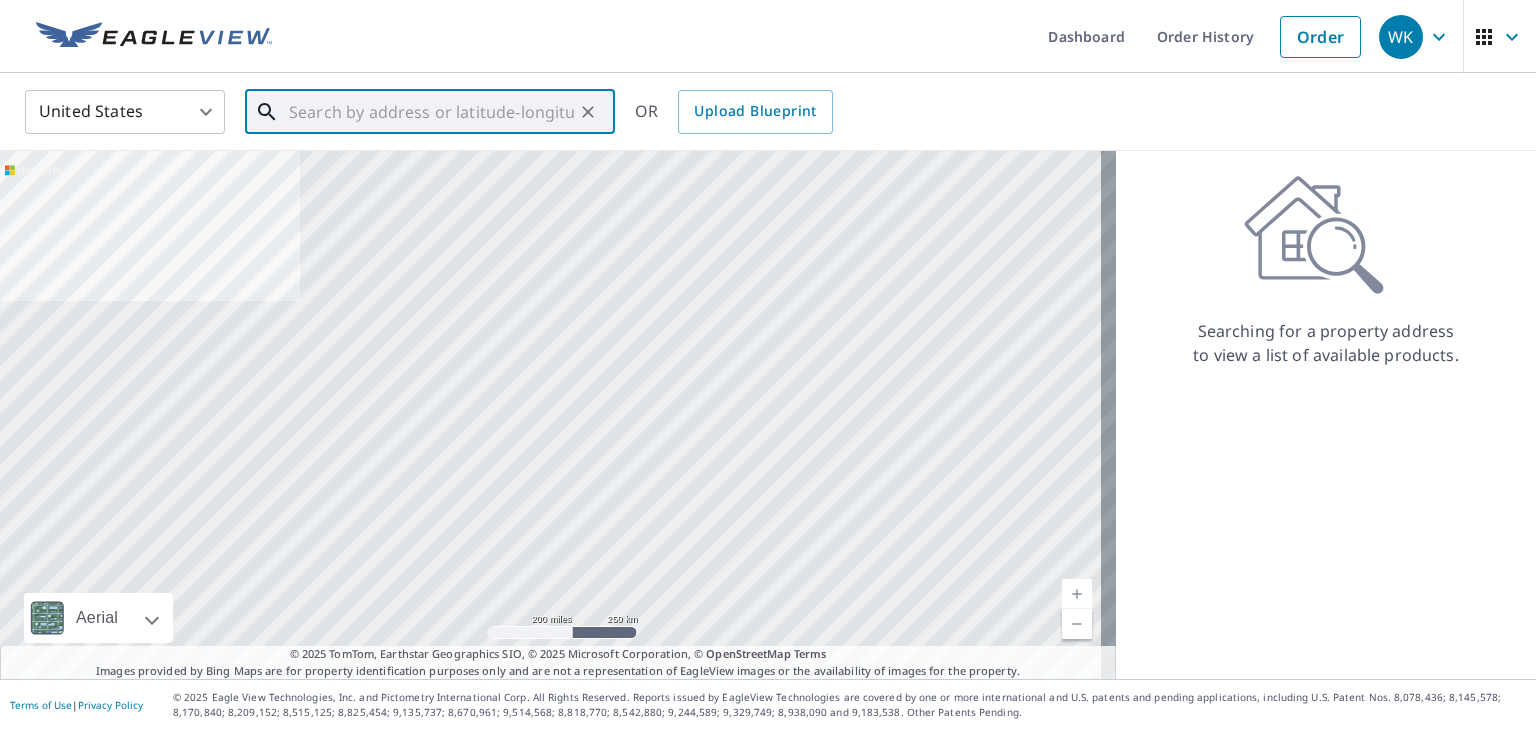 click at bounding box center (431, 112) 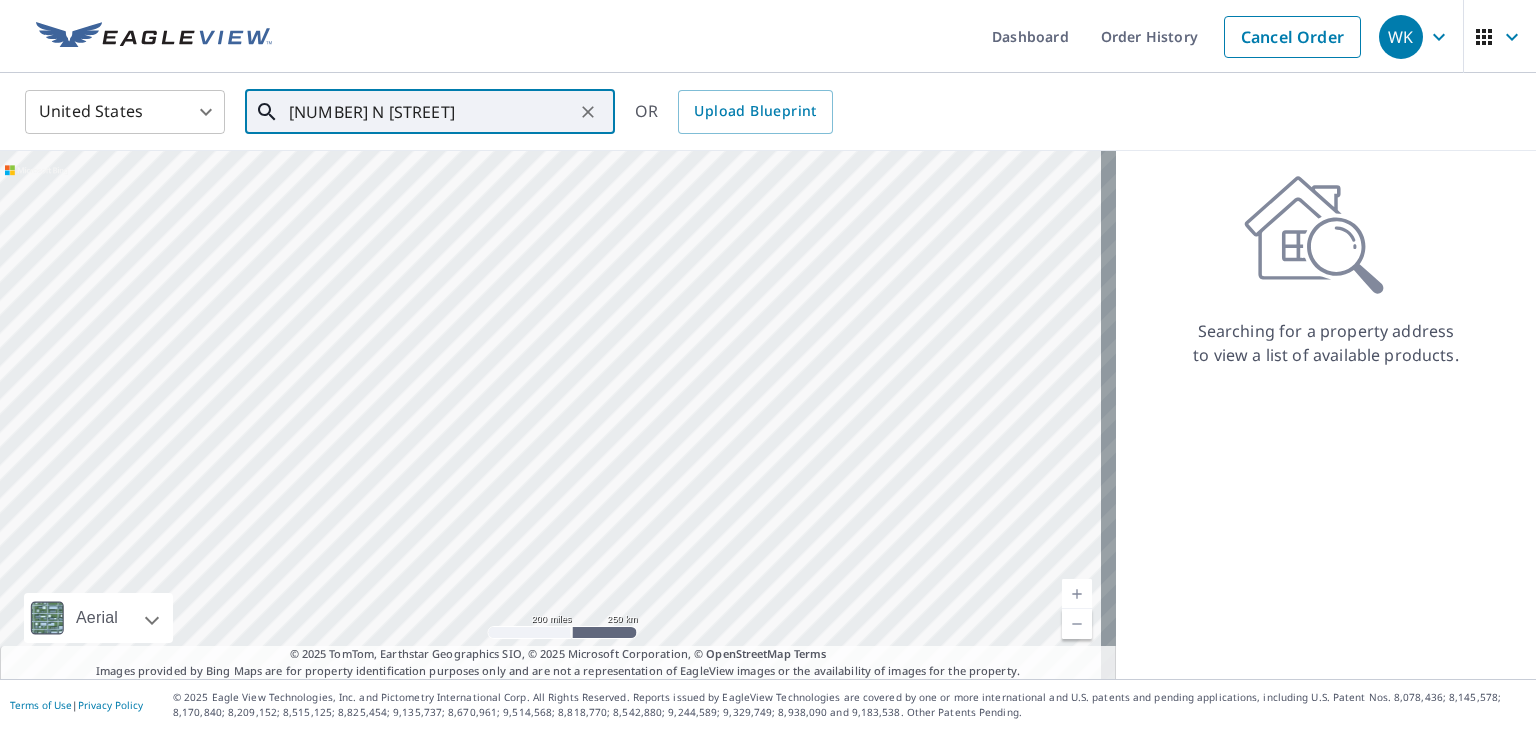 paste on "[CITY]" 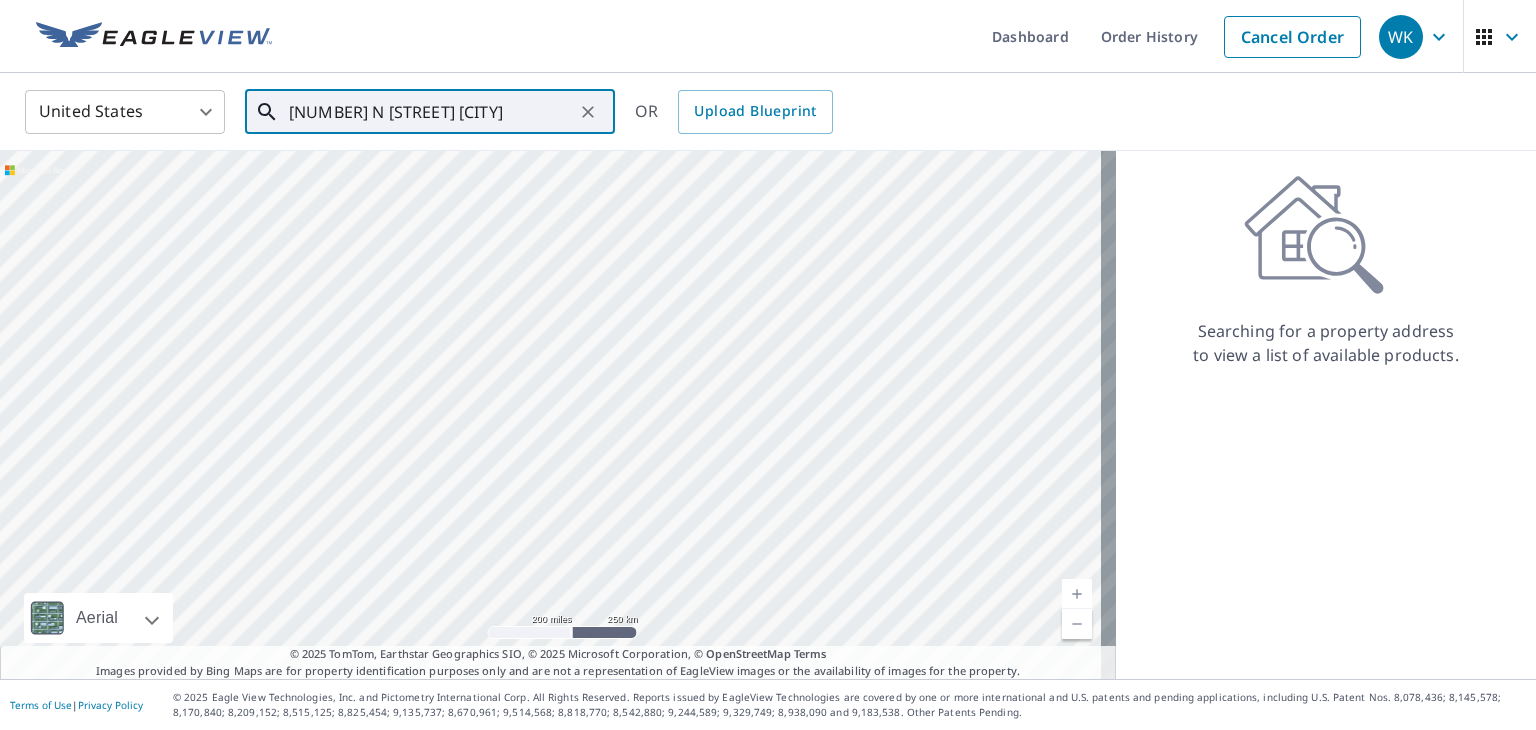 paste on "[CITY]" 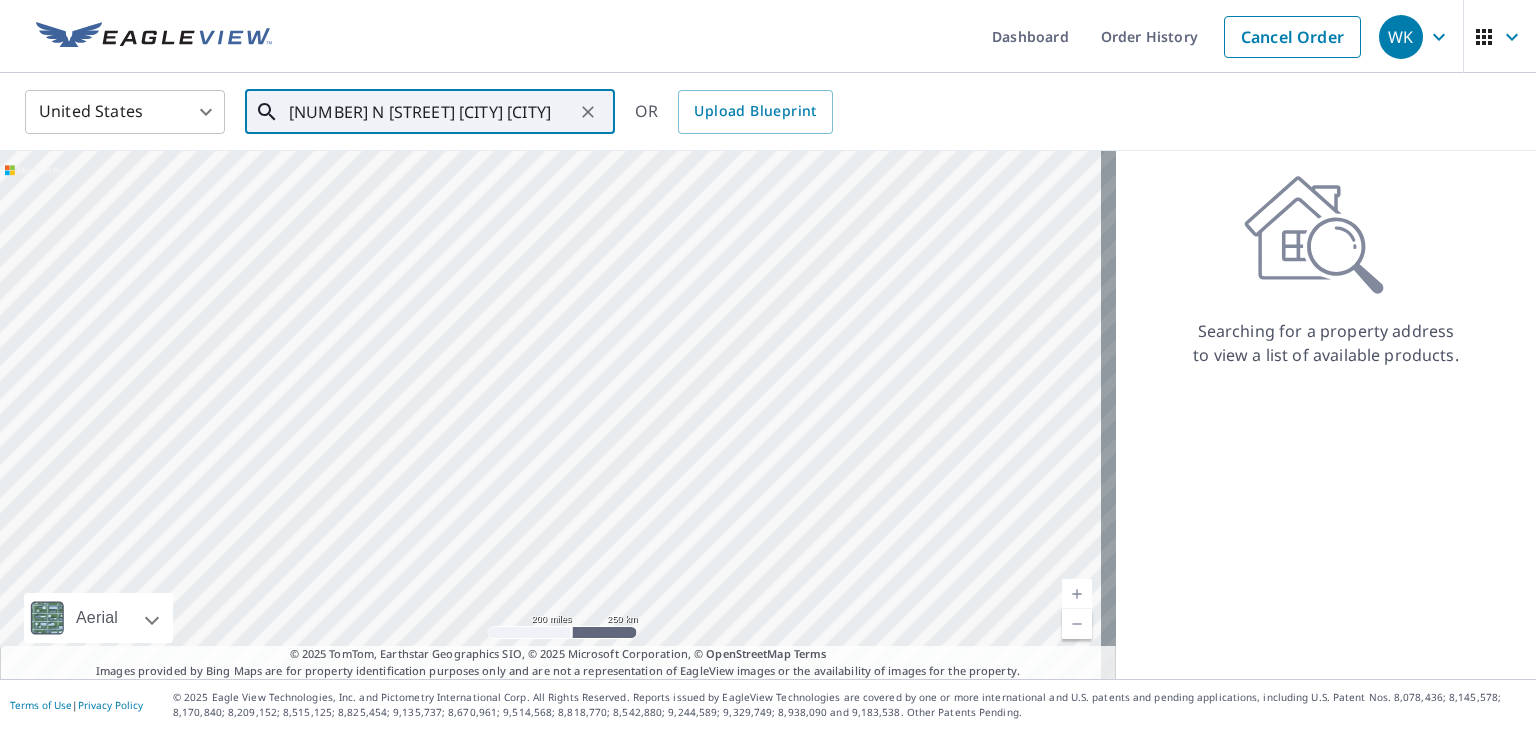 scroll, scrollTop: 0, scrollLeft: 39, axis: horizontal 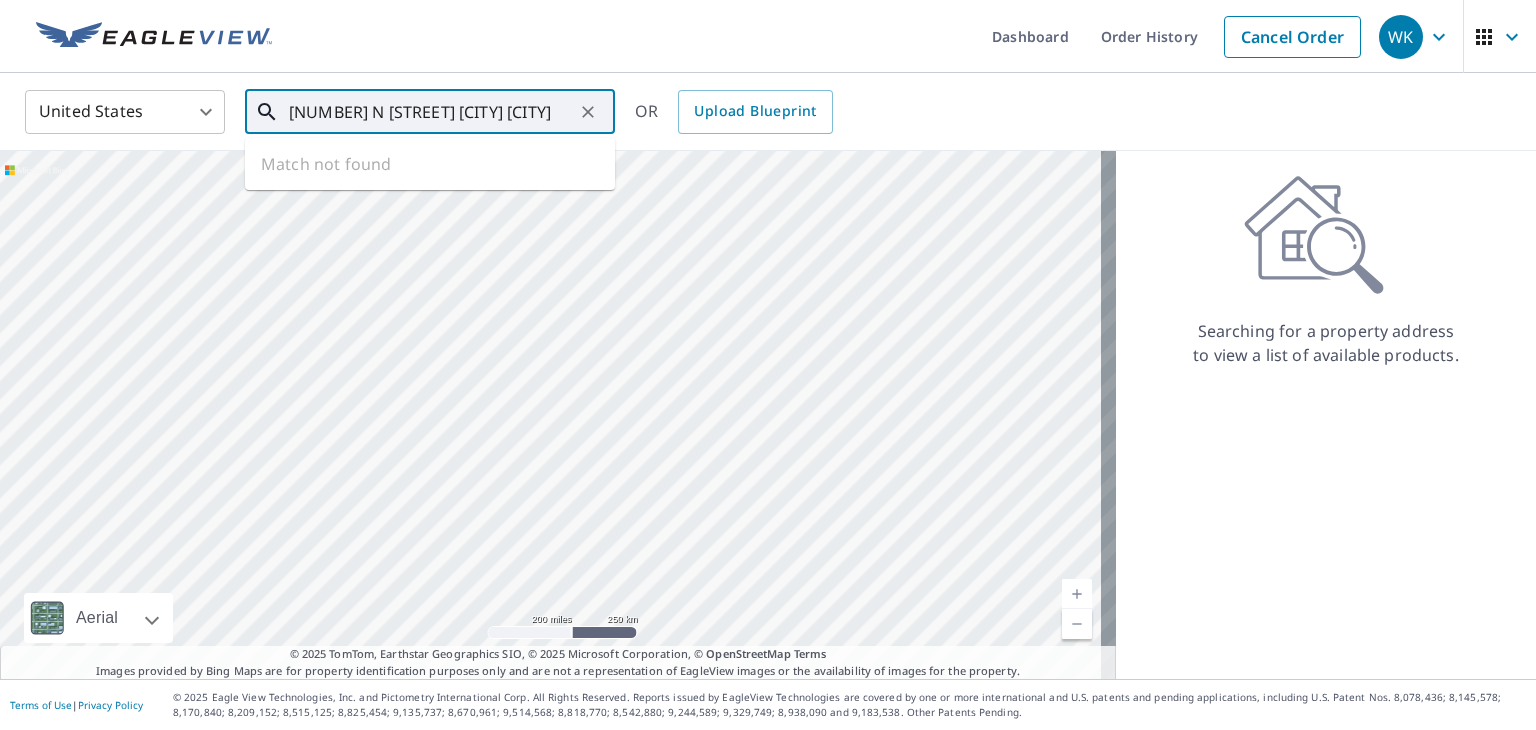 paste on "[CITY]" 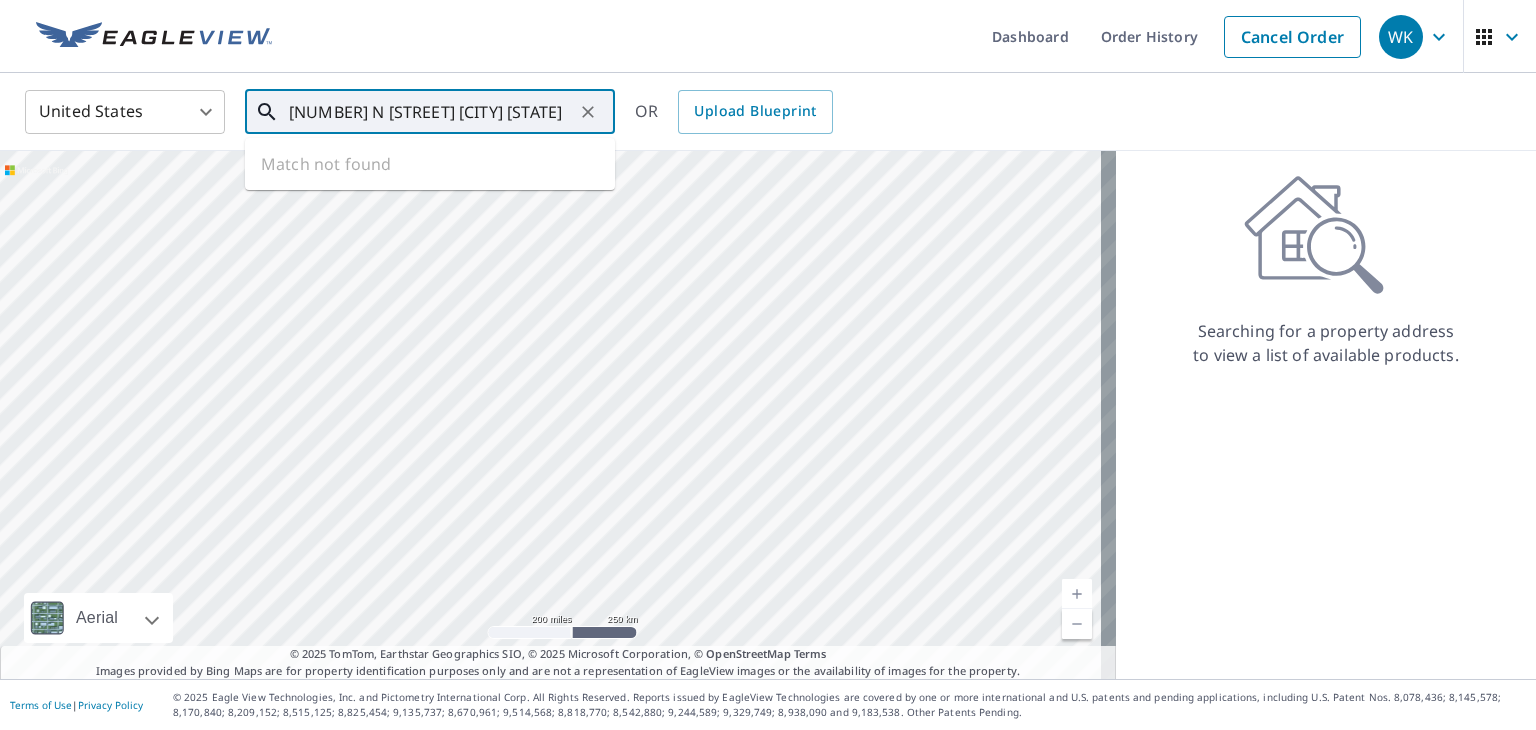 scroll, scrollTop: 0, scrollLeft: 0, axis: both 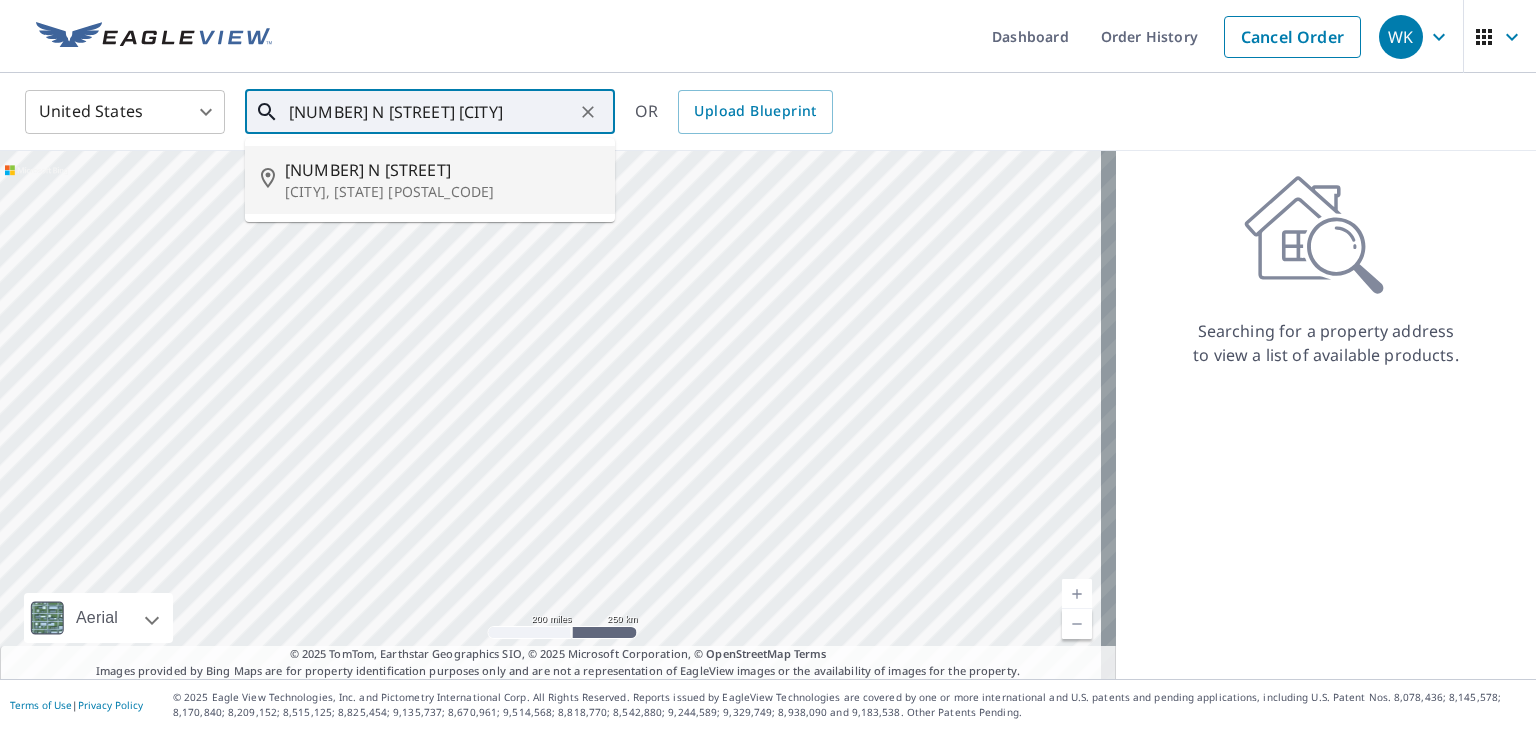 click on "[NUMBER] N [STREET]" at bounding box center (442, 170) 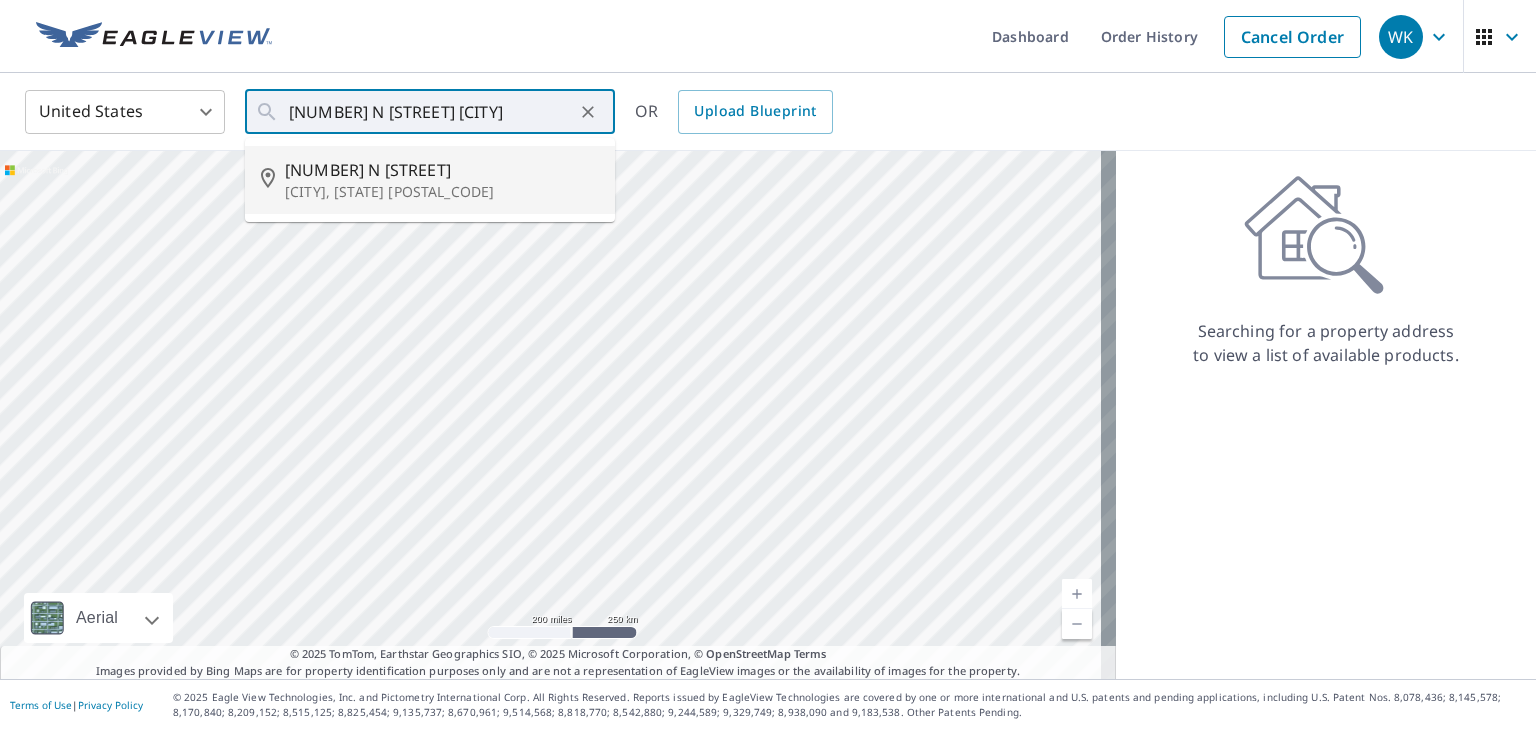 type on "[NUMBER] N [STREET] [CITY], [STATE] [POSTAL_CODE]" 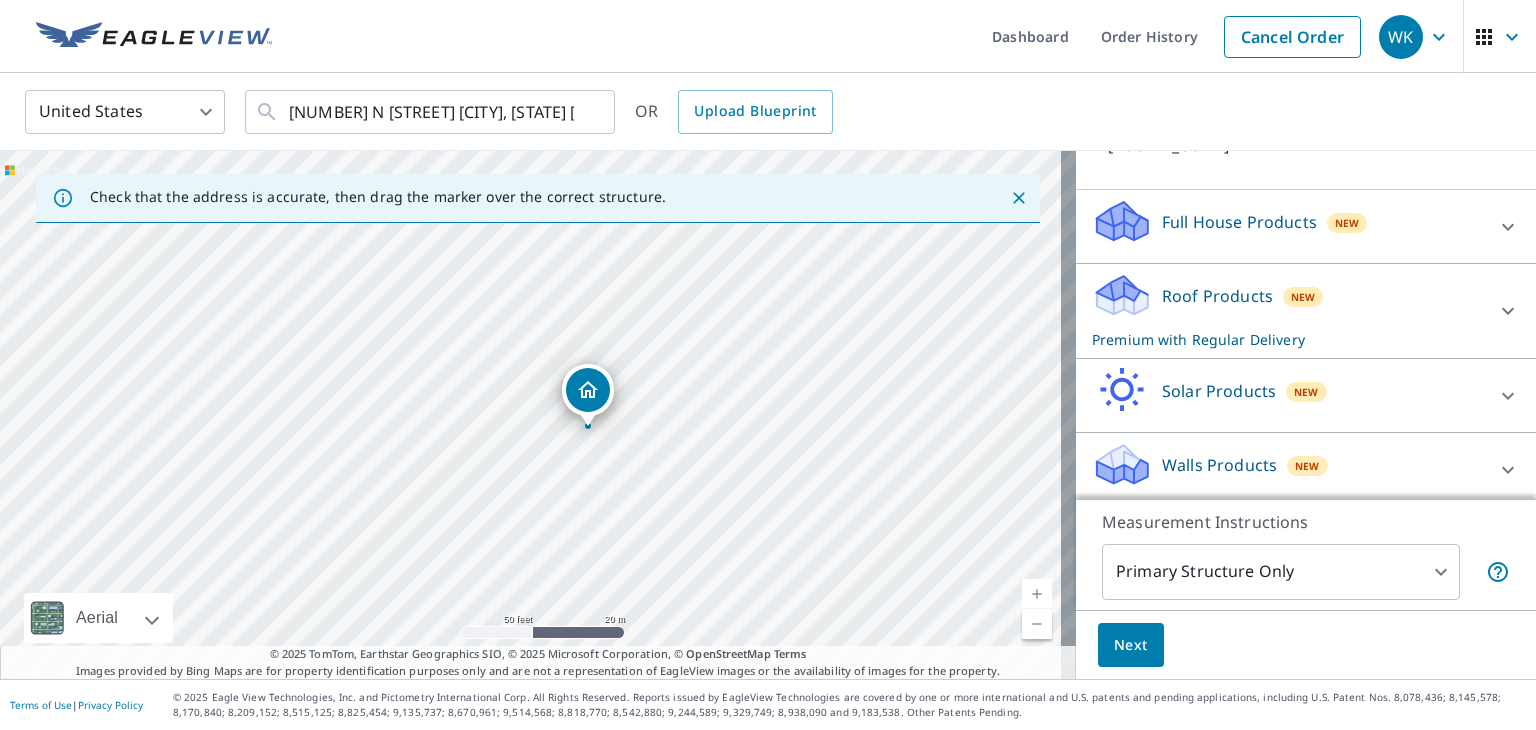 scroll, scrollTop: 199, scrollLeft: 0, axis: vertical 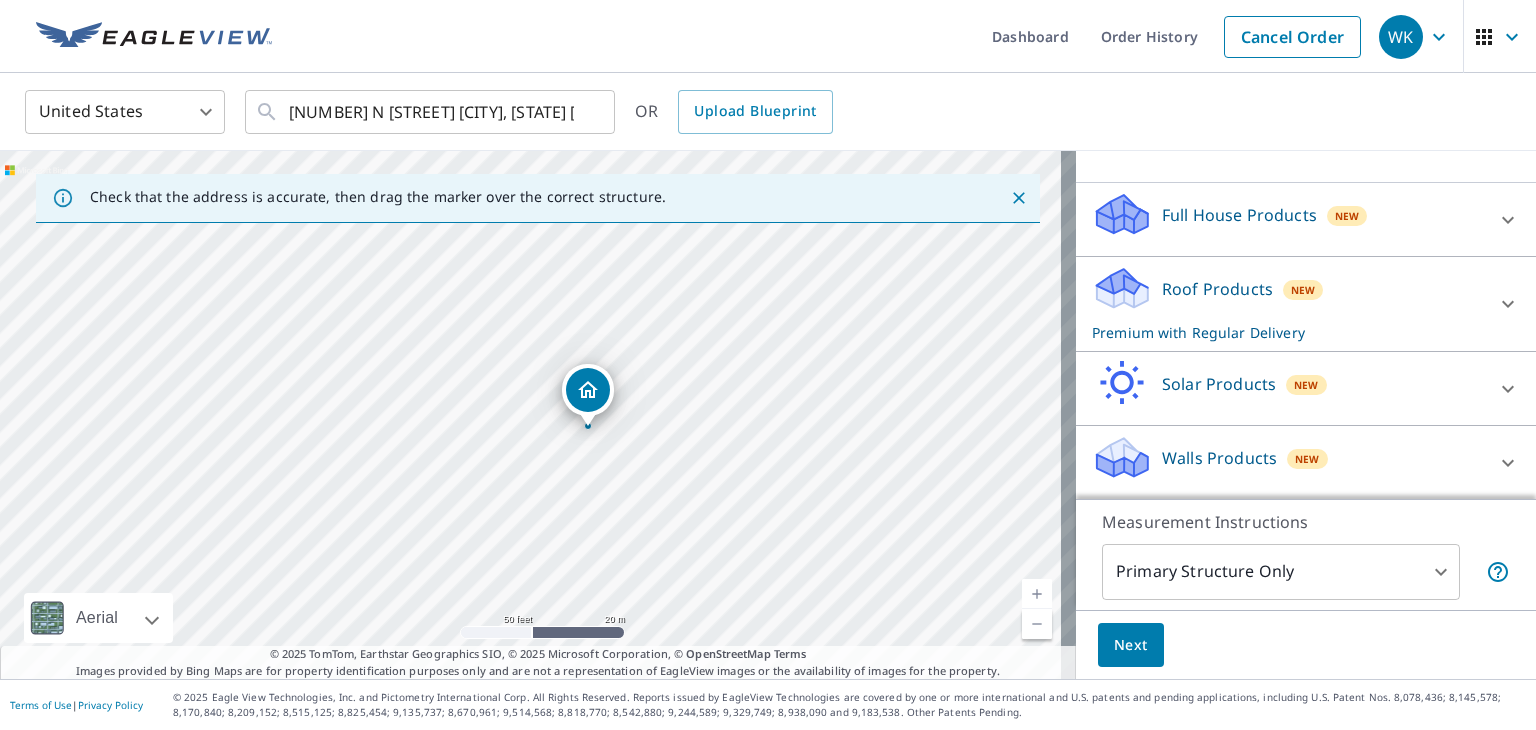 click on "Roof Products" at bounding box center (1217, 289) 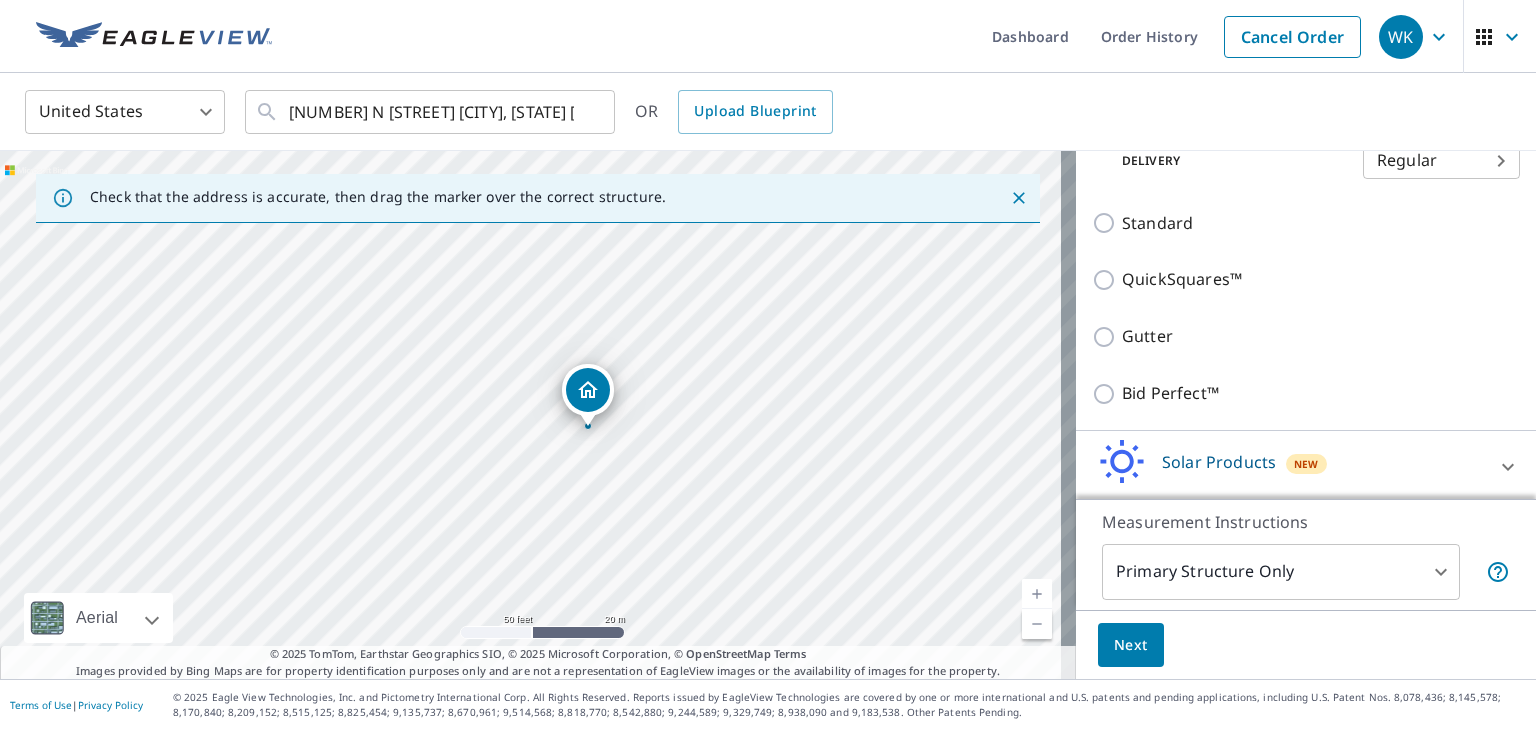 scroll, scrollTop: 499, scrollLeft: 0, axis: vertical 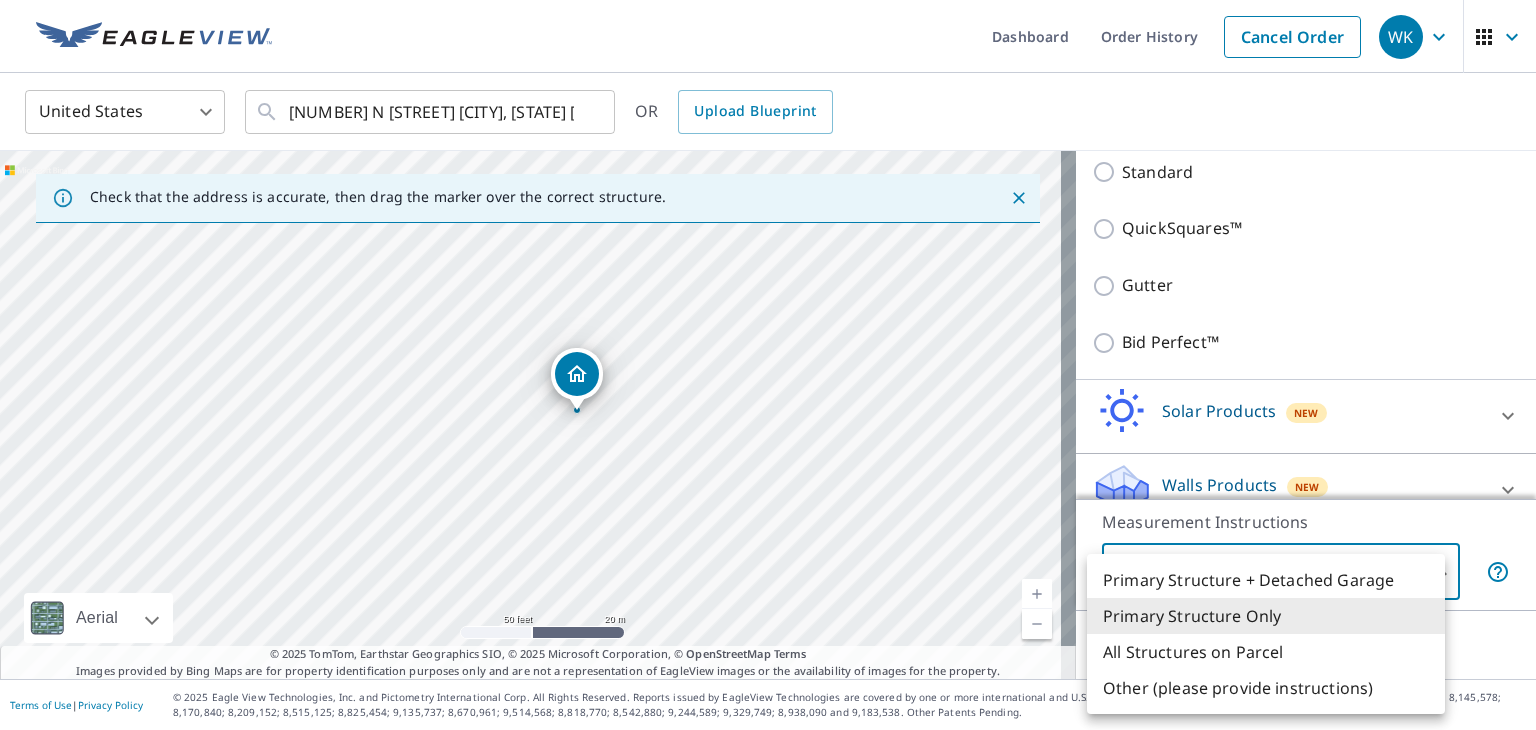 click on "[NUMBER] N [STREET] [CITY], [STATE] [POSTAL_CODE]" at bounding box center [768, 365] 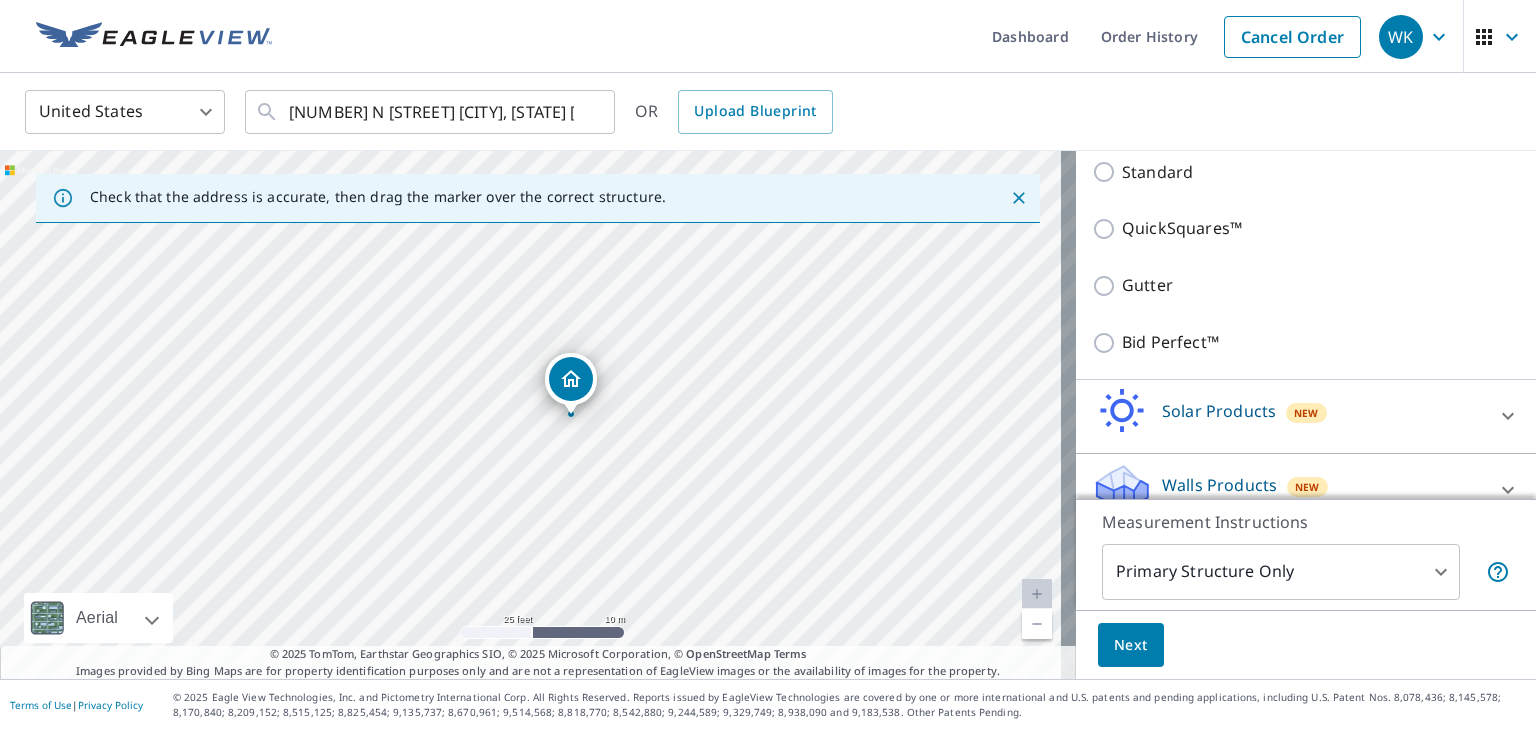 drag, startPoint x: 591, startPoint y: 398, endPoint x: 576, endPoint y: 375, distance: 27.45906 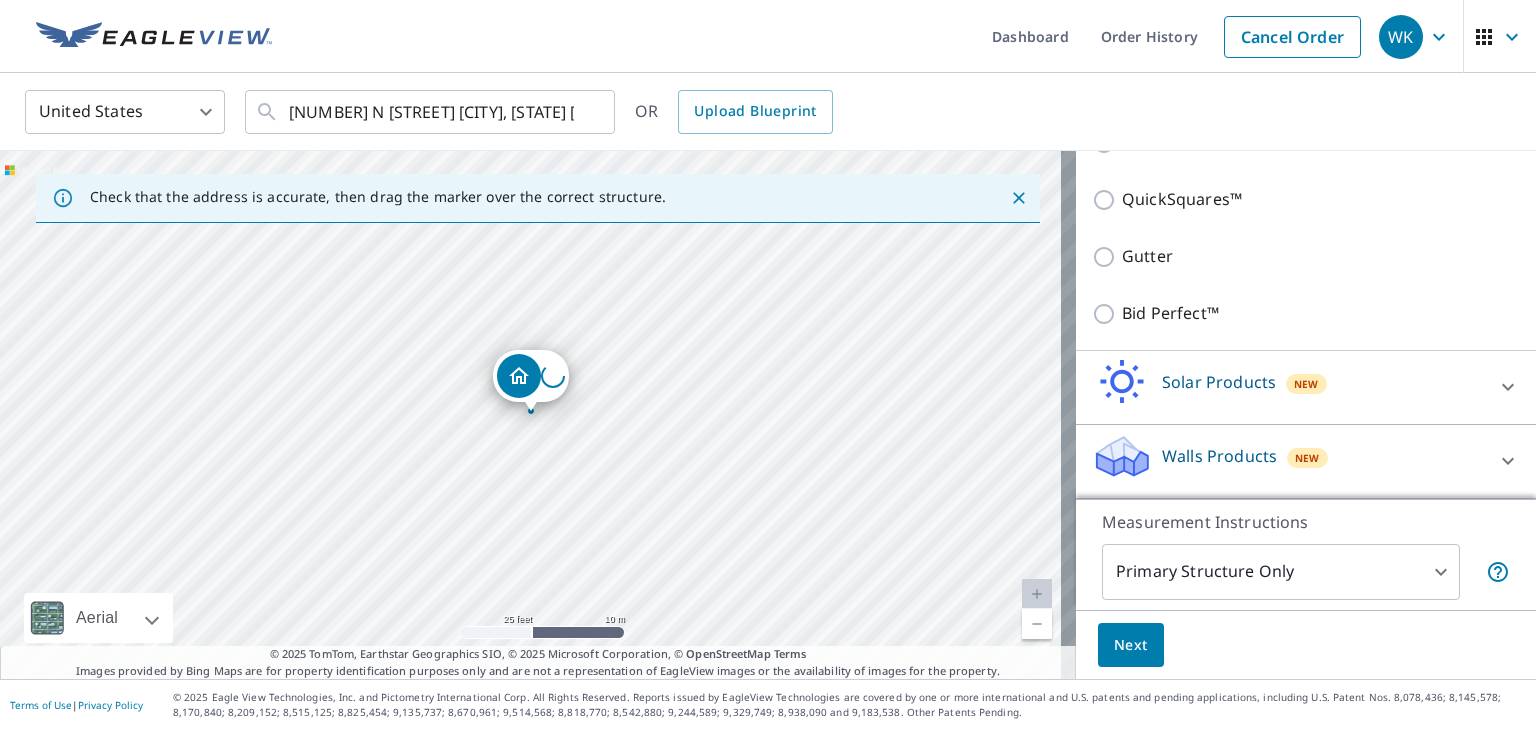scroll, scrollTop: 499, scrollLeft: 0, axis: vertical 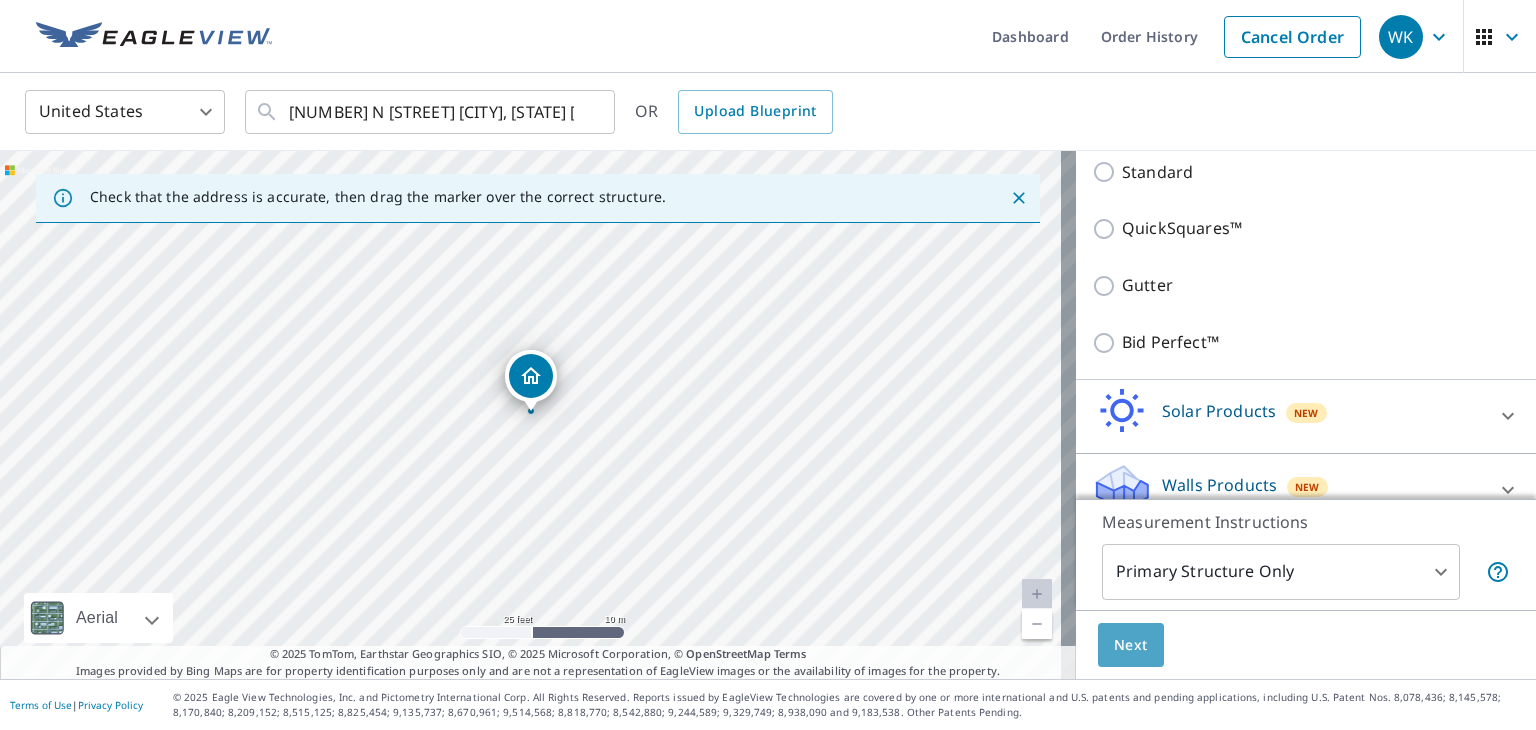 click on "Next" at bounding box center (1131, 645) 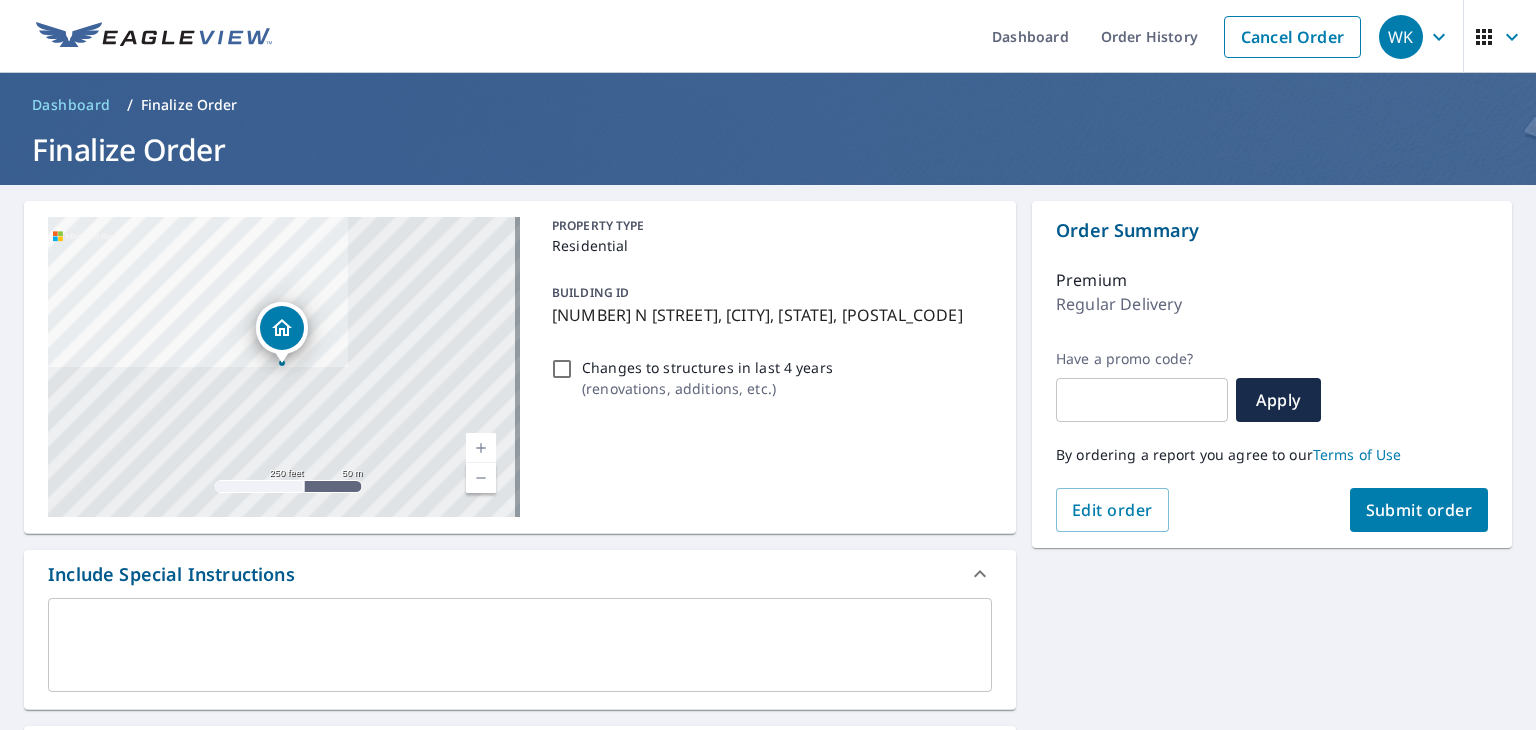 click on "Submit order" at bounding box center [1419, 510] 